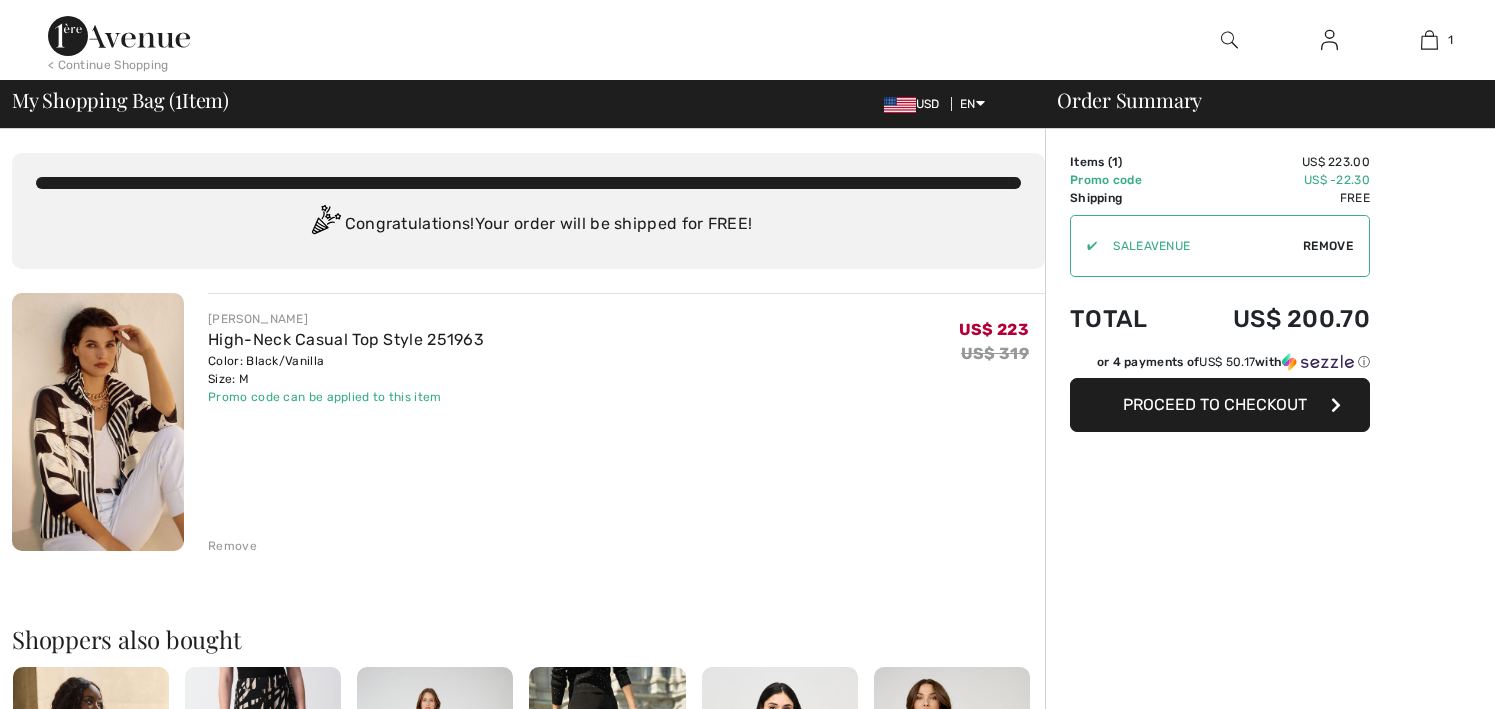 scroll, scrollTop: 0, scrollLeft: 0, axis: both 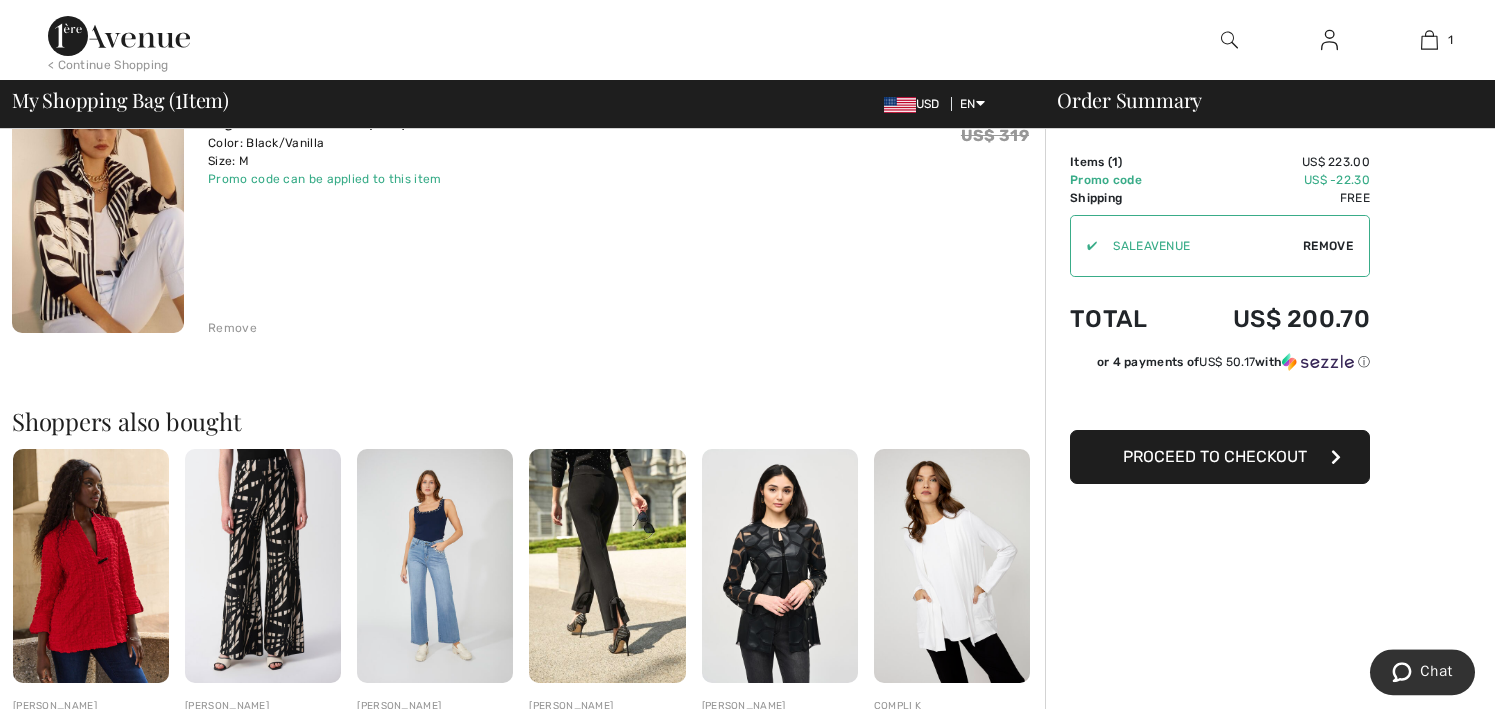 click on "Proceed to Checkout" at bounding box center [1215, 456] 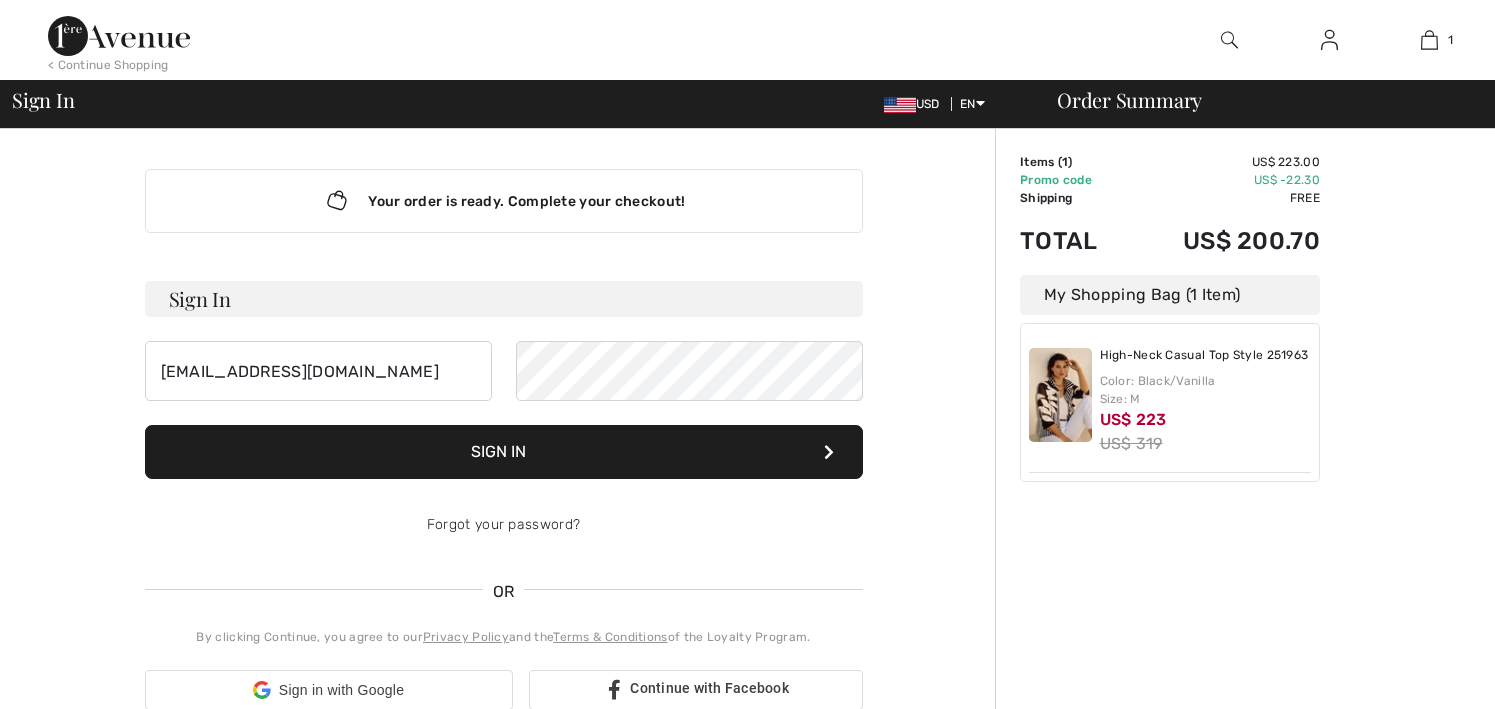 scroll, scrollTop: 0, scrollLeft: 0, axis: both 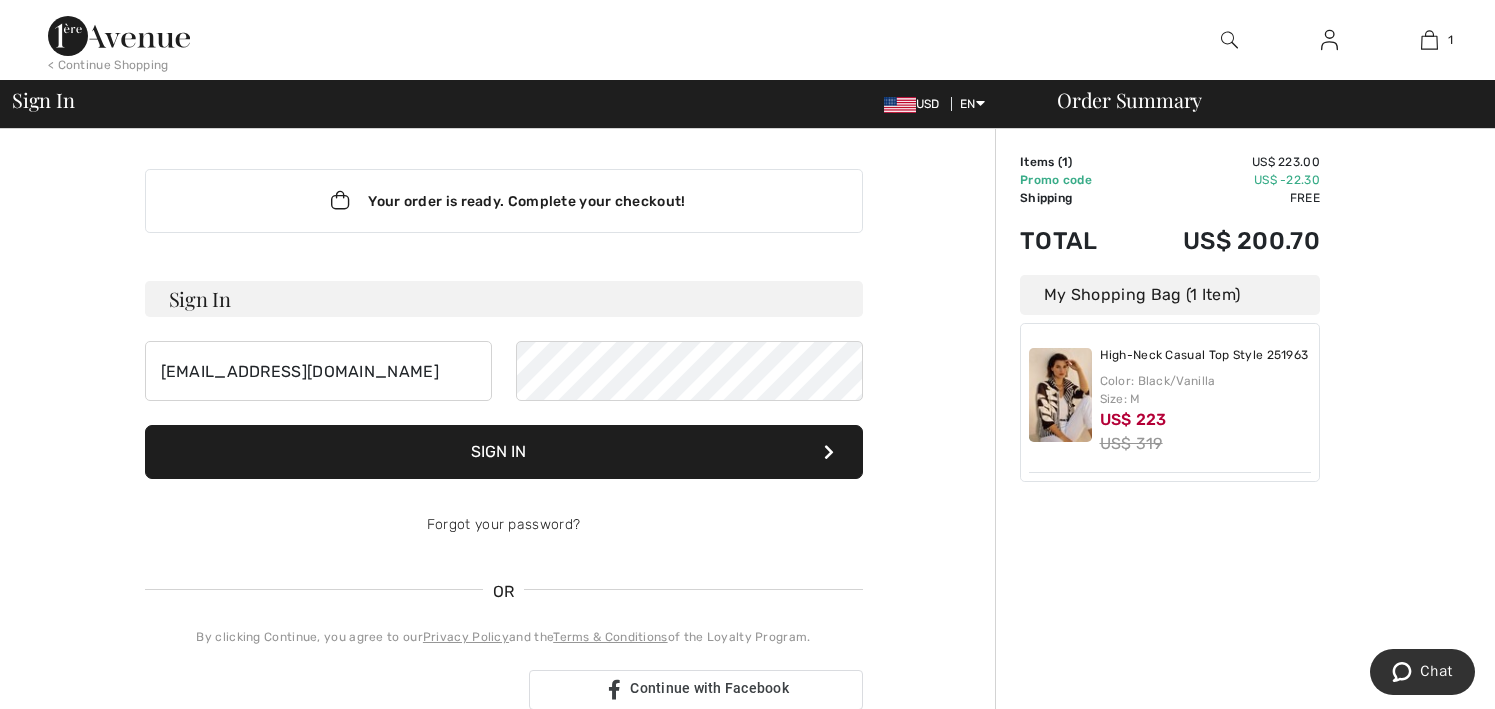 click on "Sign In" at bounding box center (504, 452) 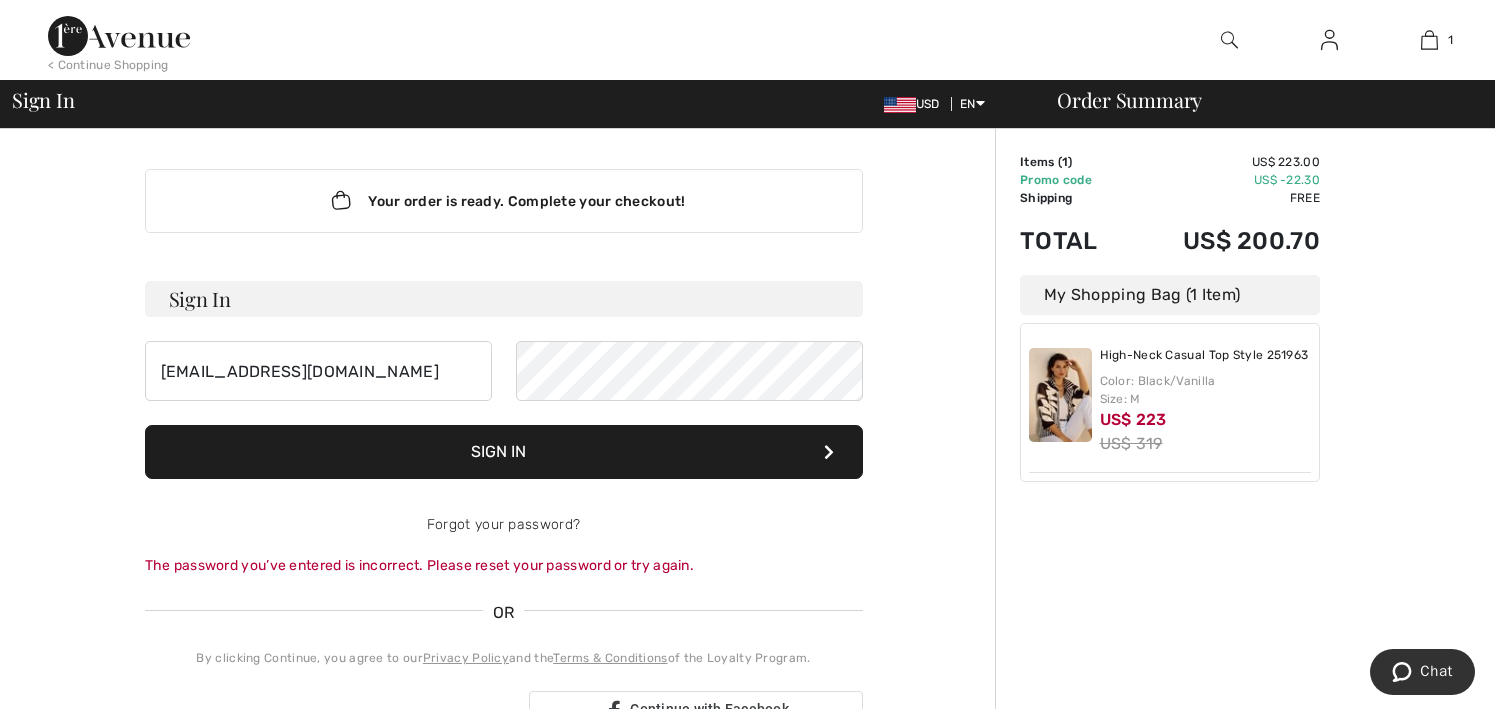 click on "Sign In" at bounding box center [504, 452] 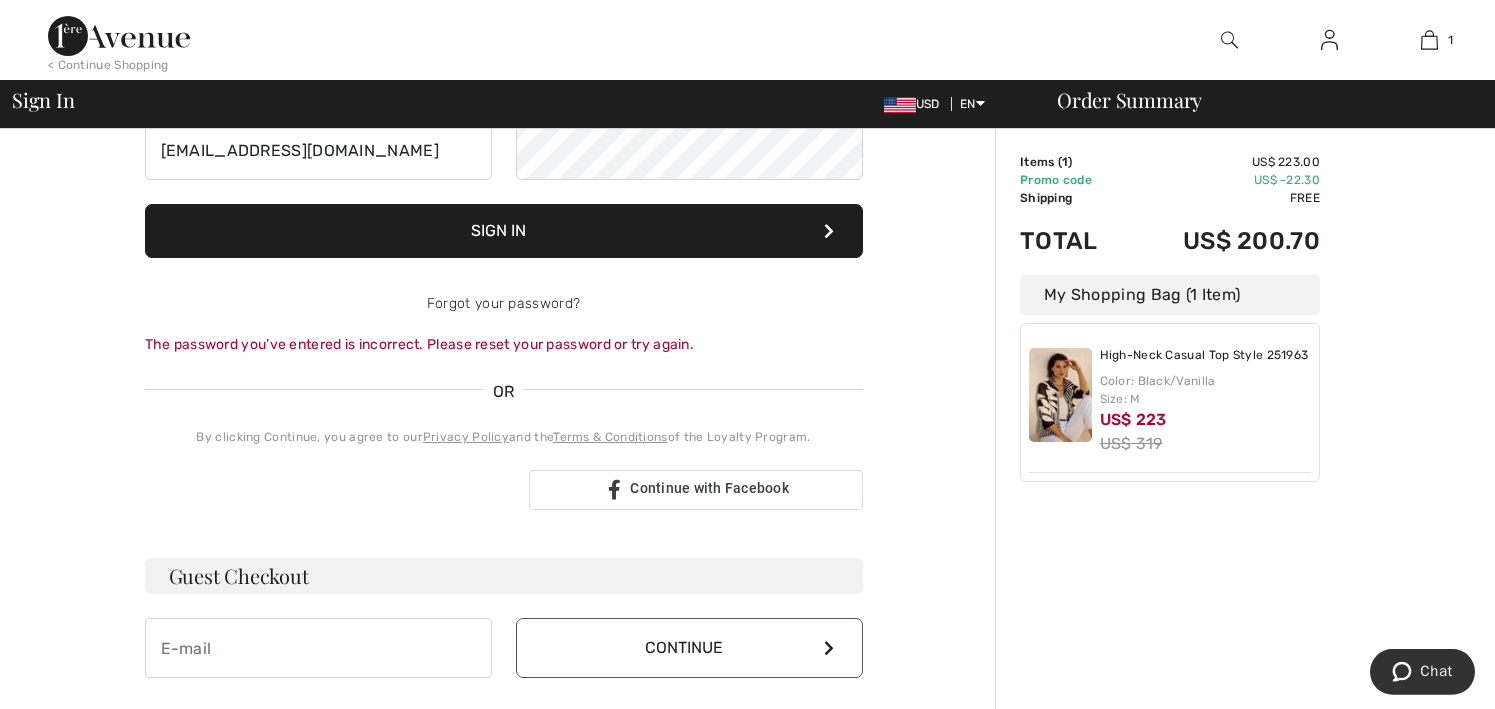 scroll, scrollTop: 251, scrollLeft: 0, axis: vertical 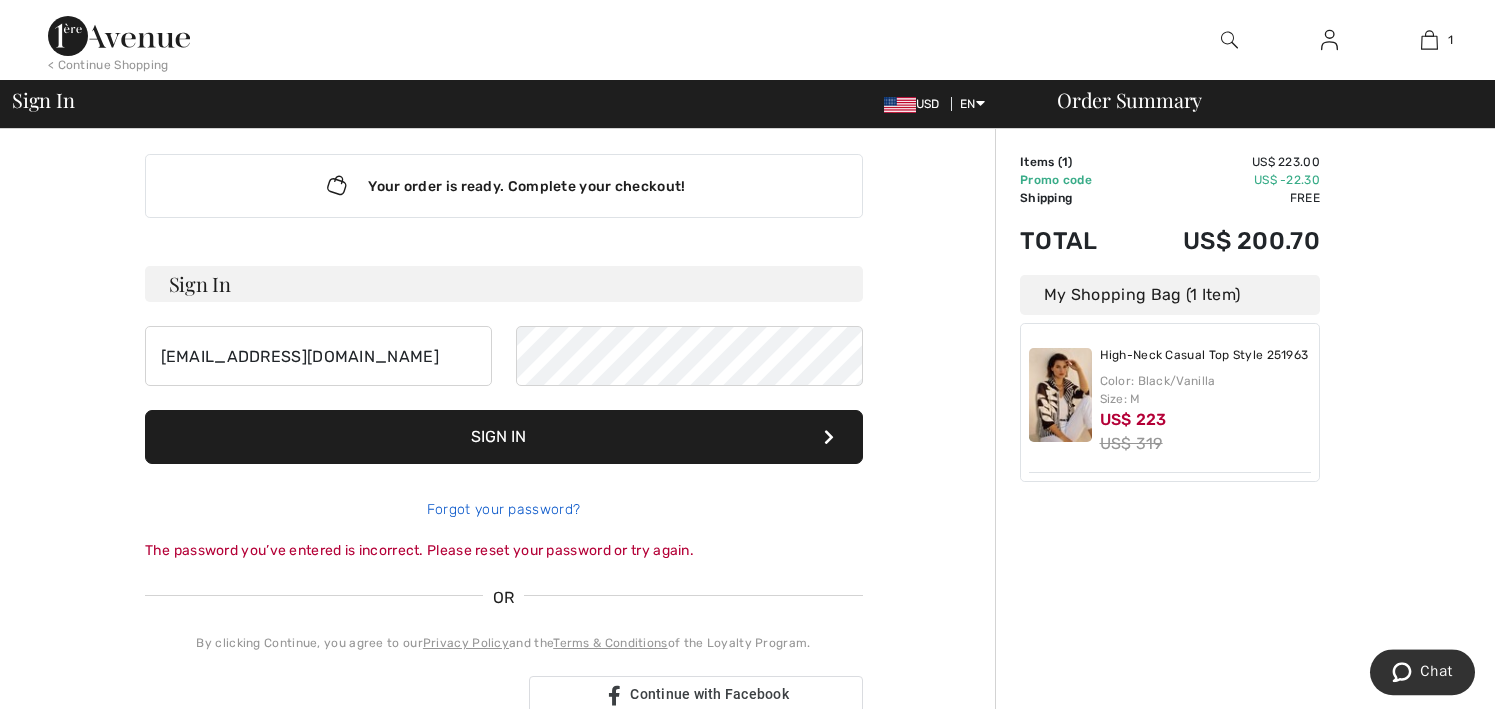 click on "Forgot your password?" at bounding box center (503, 509) 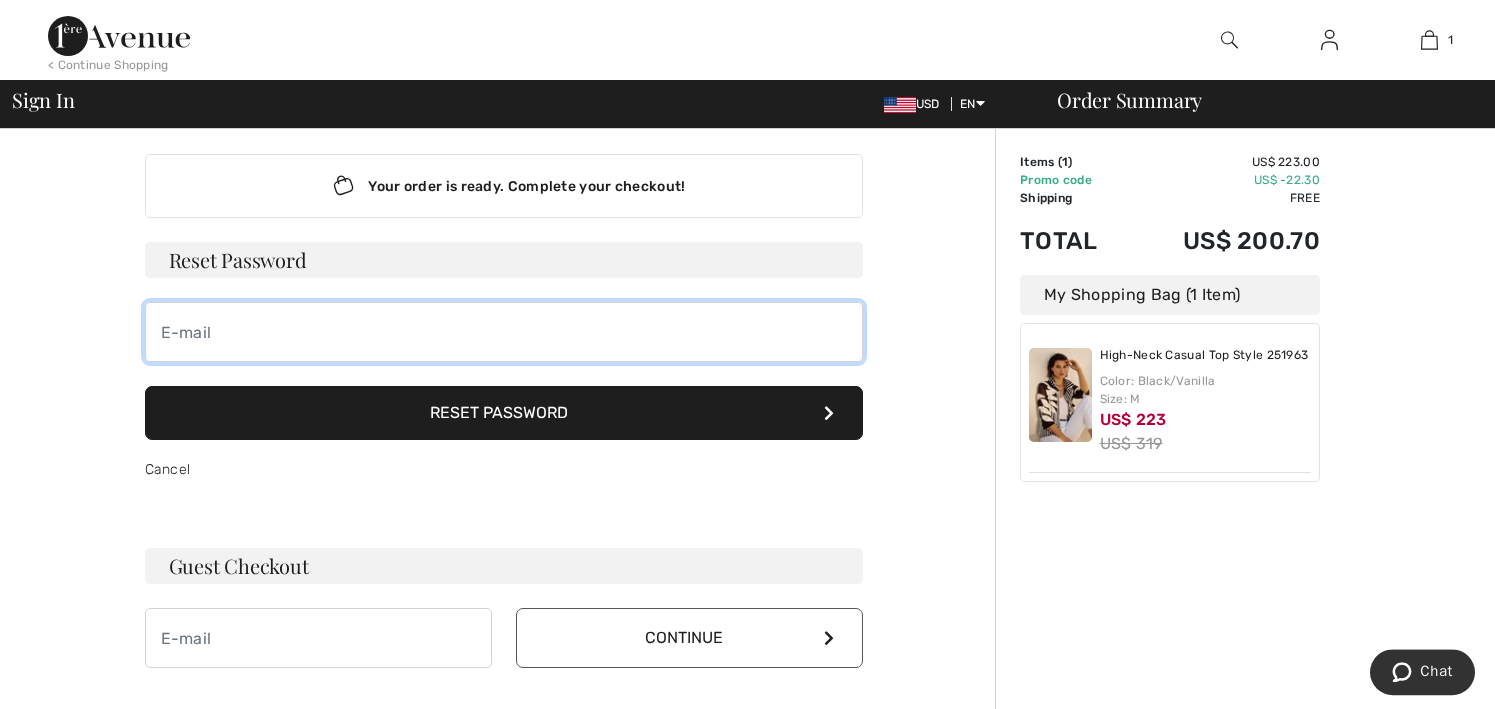 click at bounding box center (504, 332) 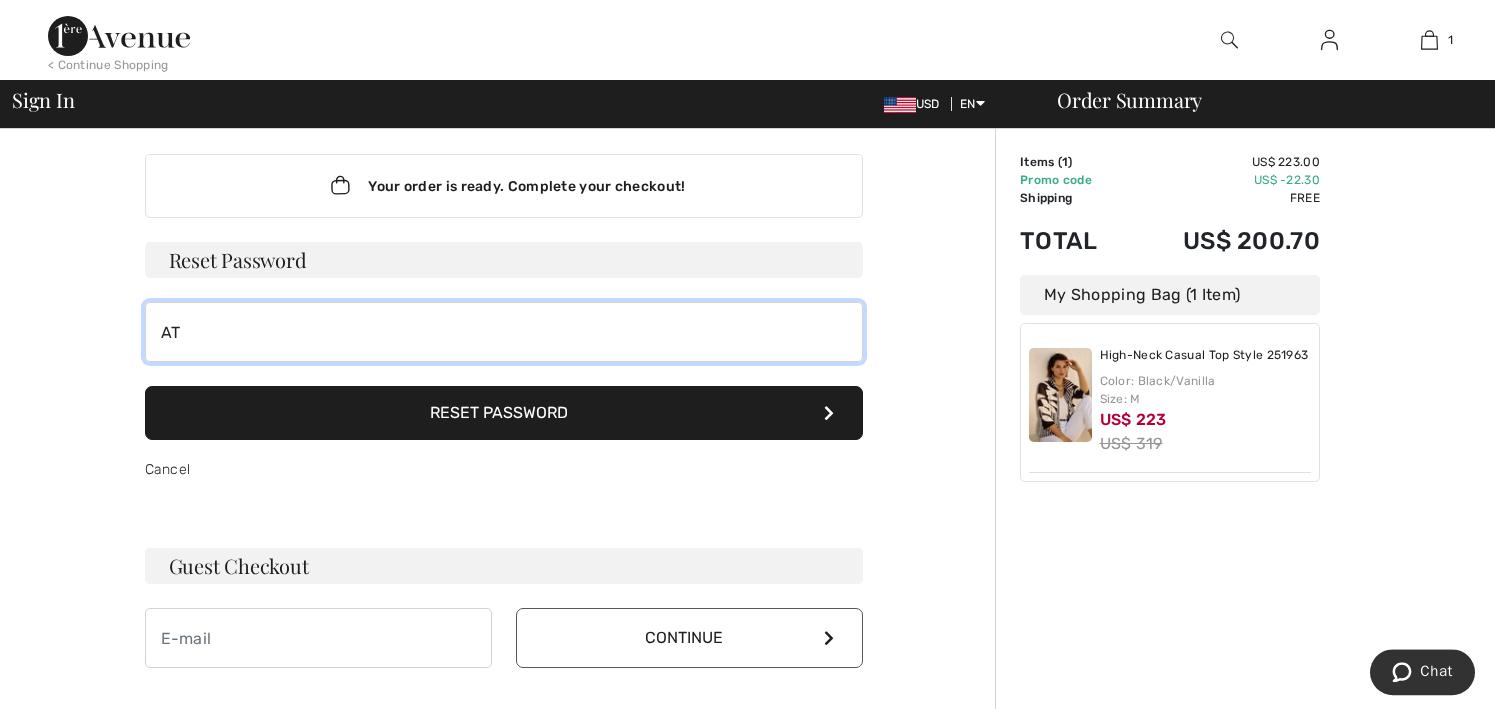 type on "A" 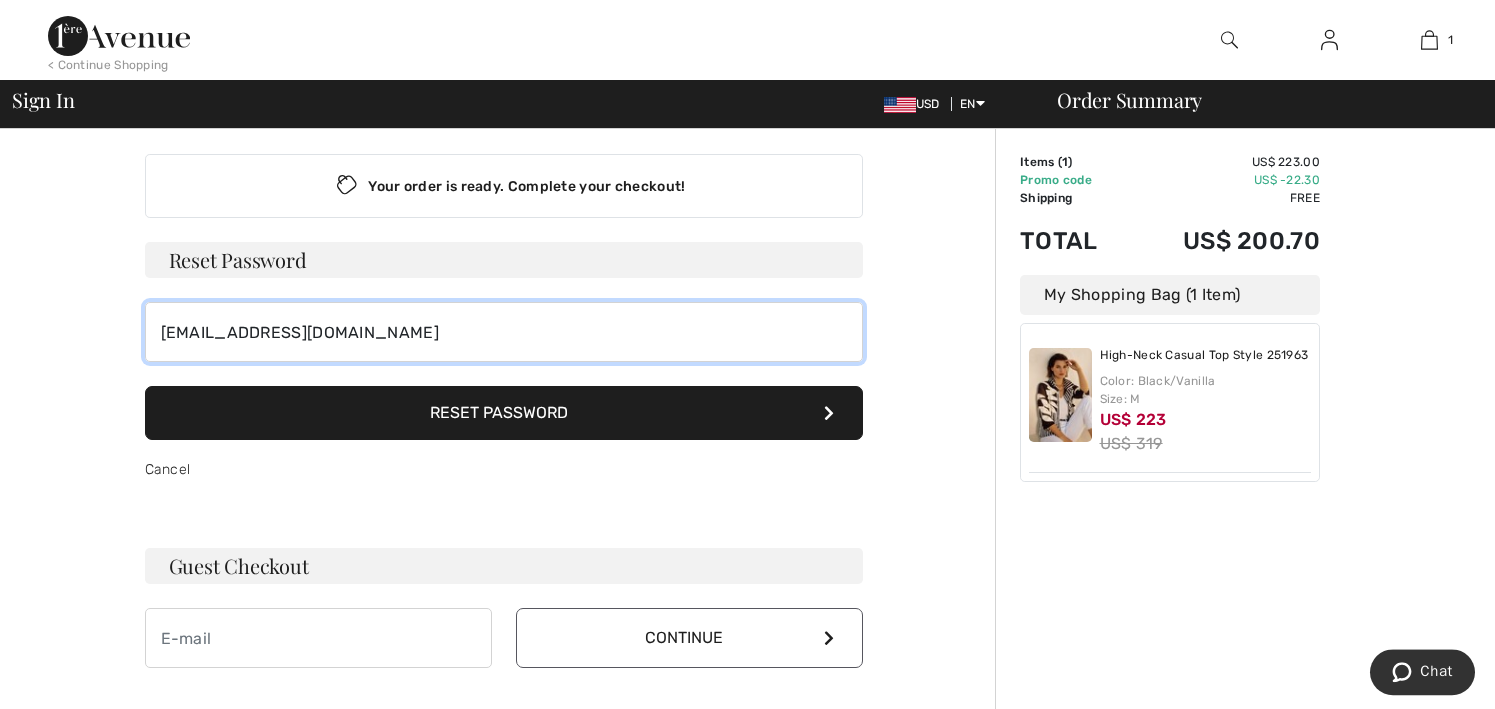 type on "atm12104@yahoo.com" 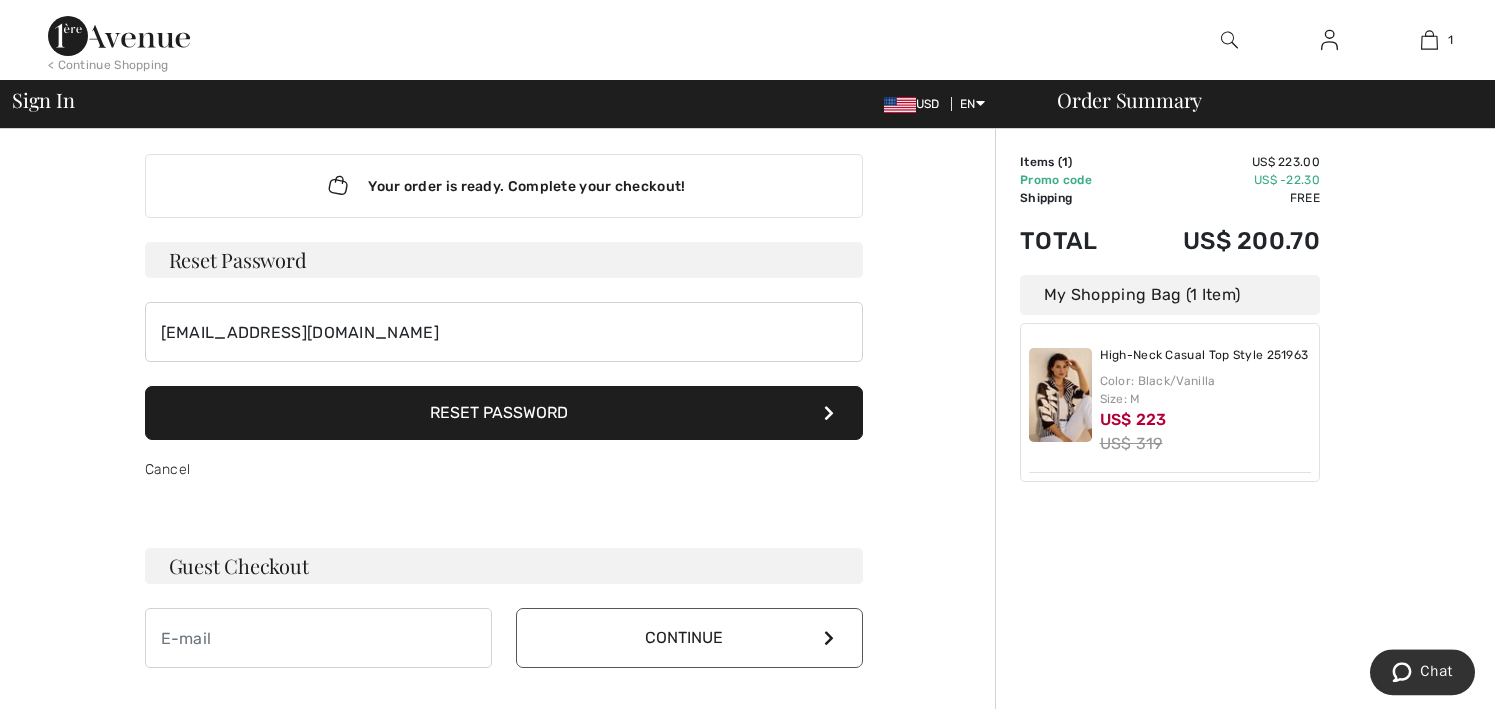click on "Reset Password" at bounding box center [504, 413] 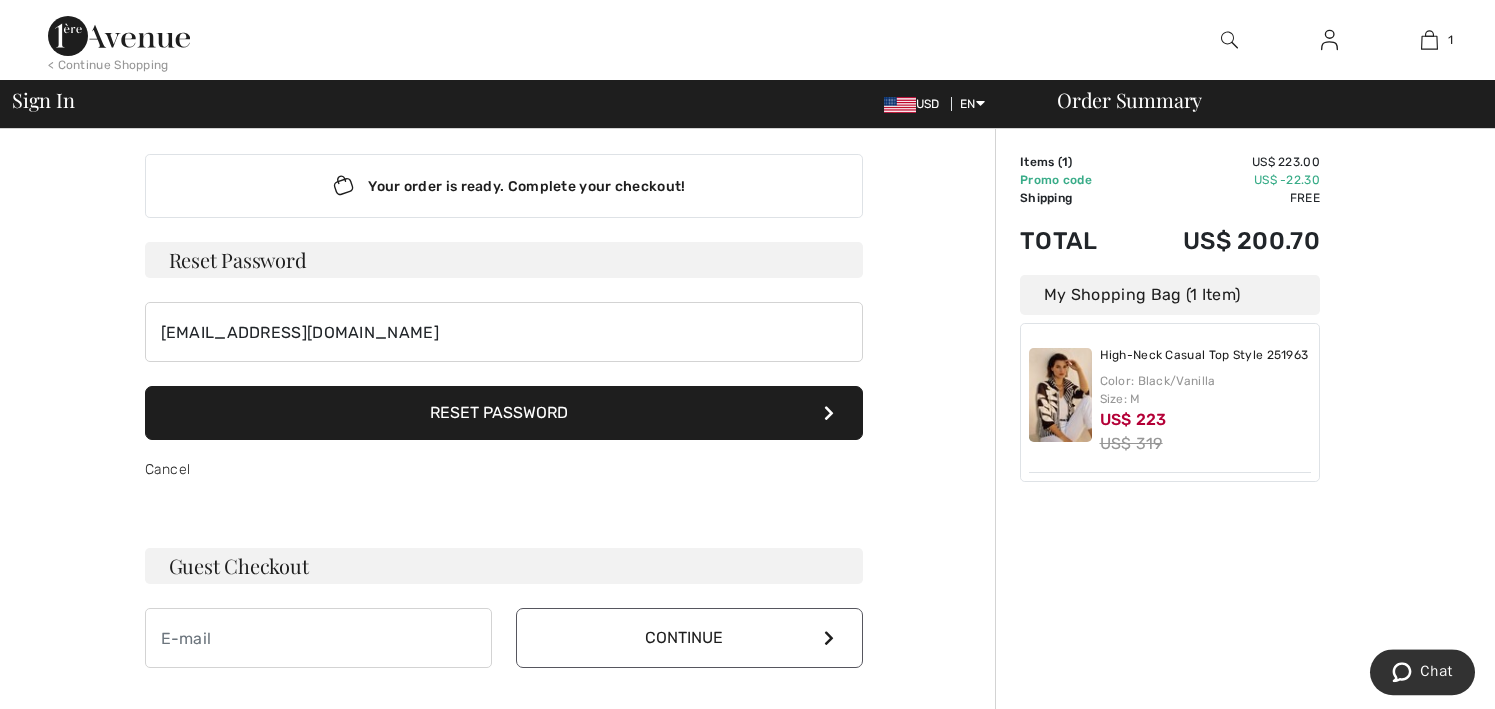 click on "Continue" at bounding box center (689, 638) 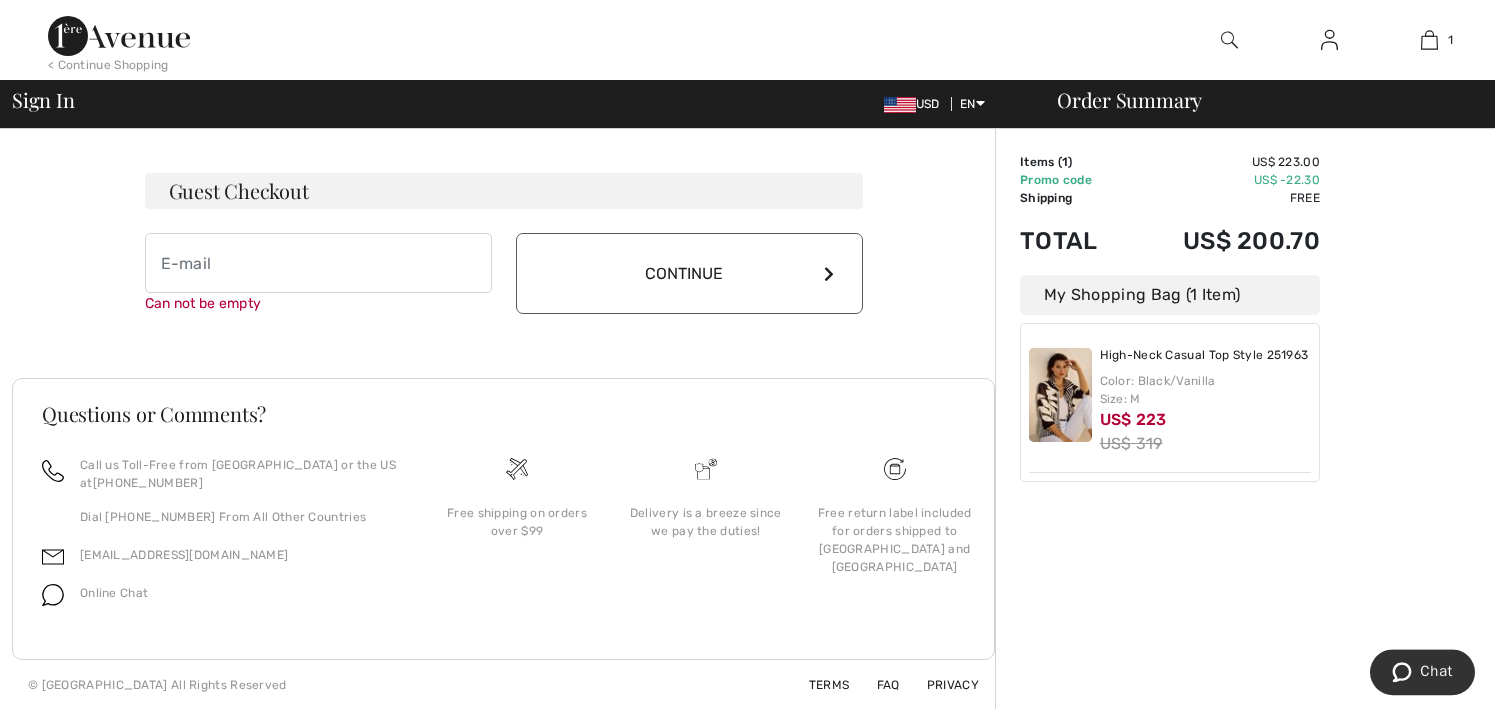 scroll, scrollTop: 391, scrollLeft: 0, axis: vertical 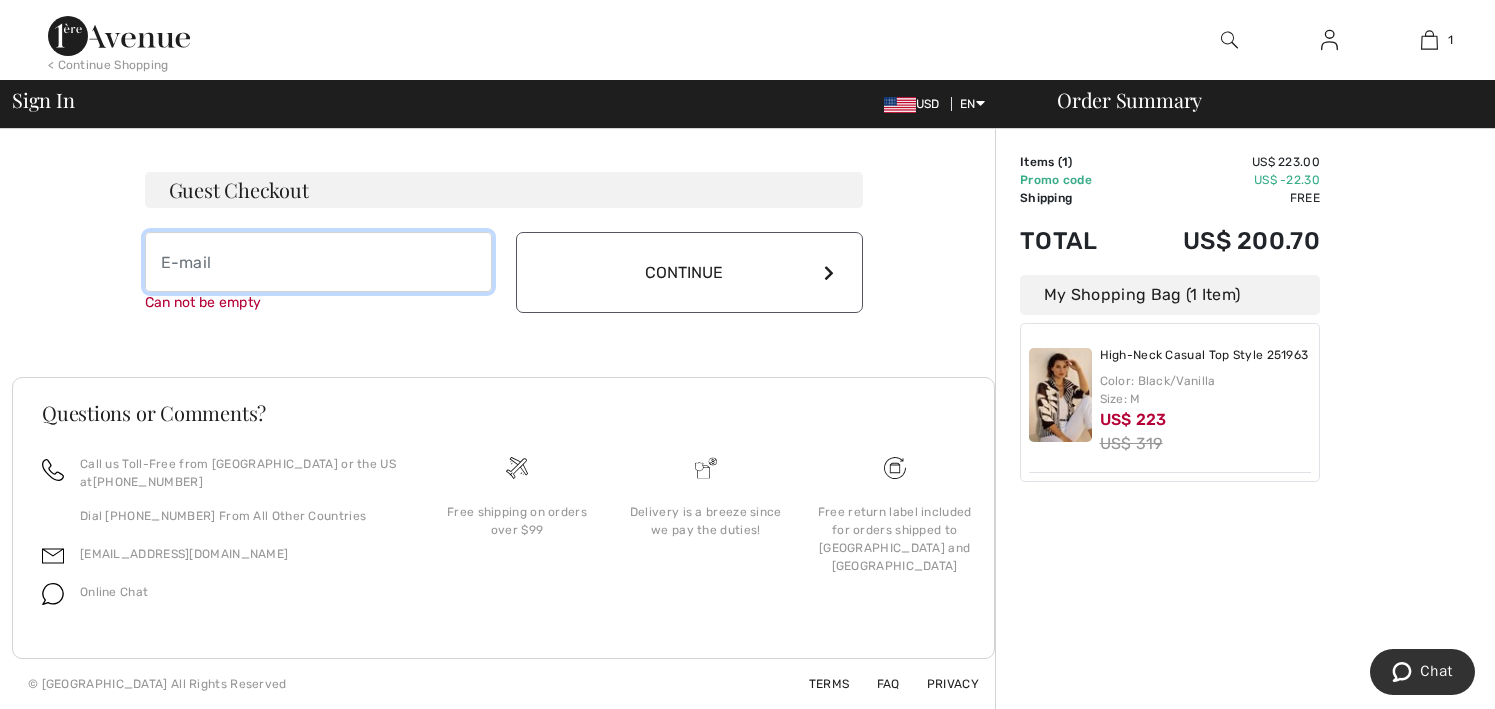 click at bounding box center (318, 262) 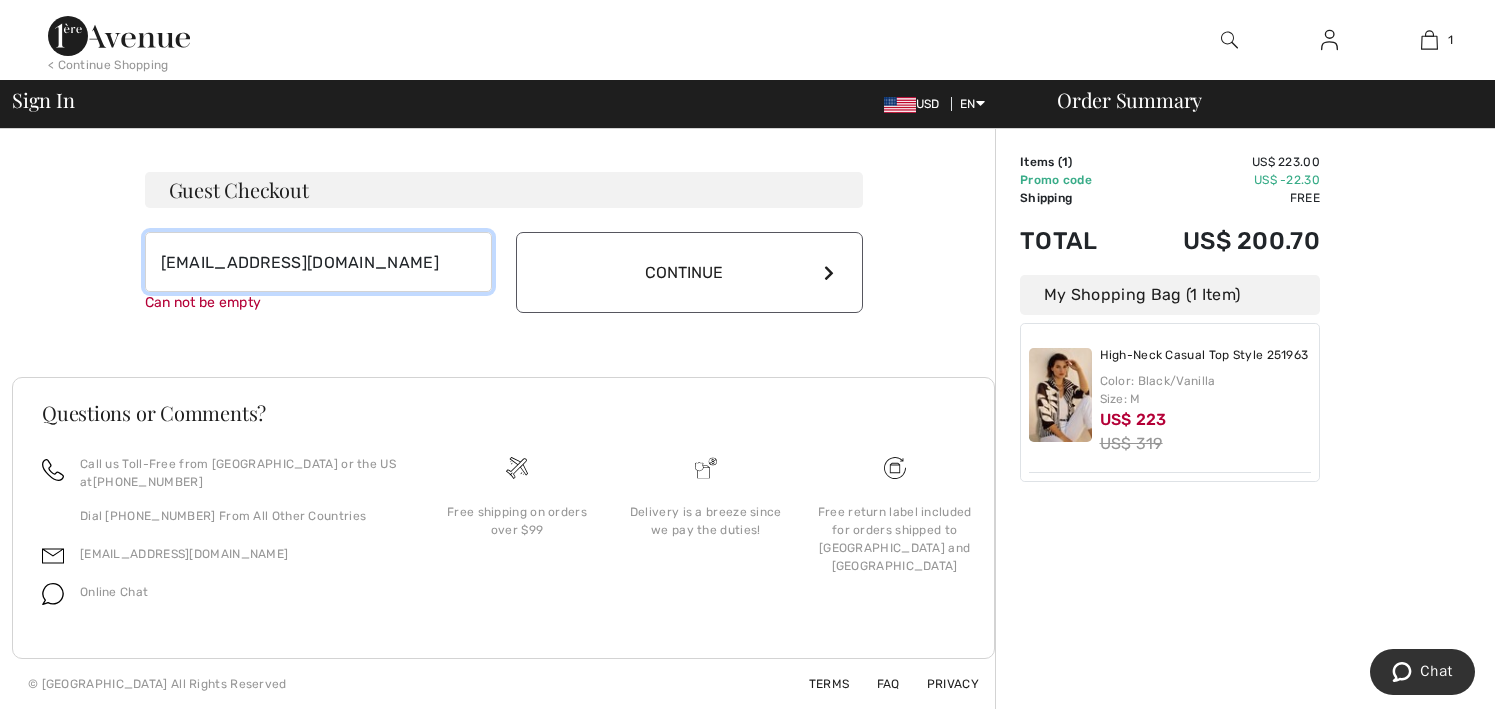 type on "atm12104@yahoo.com" 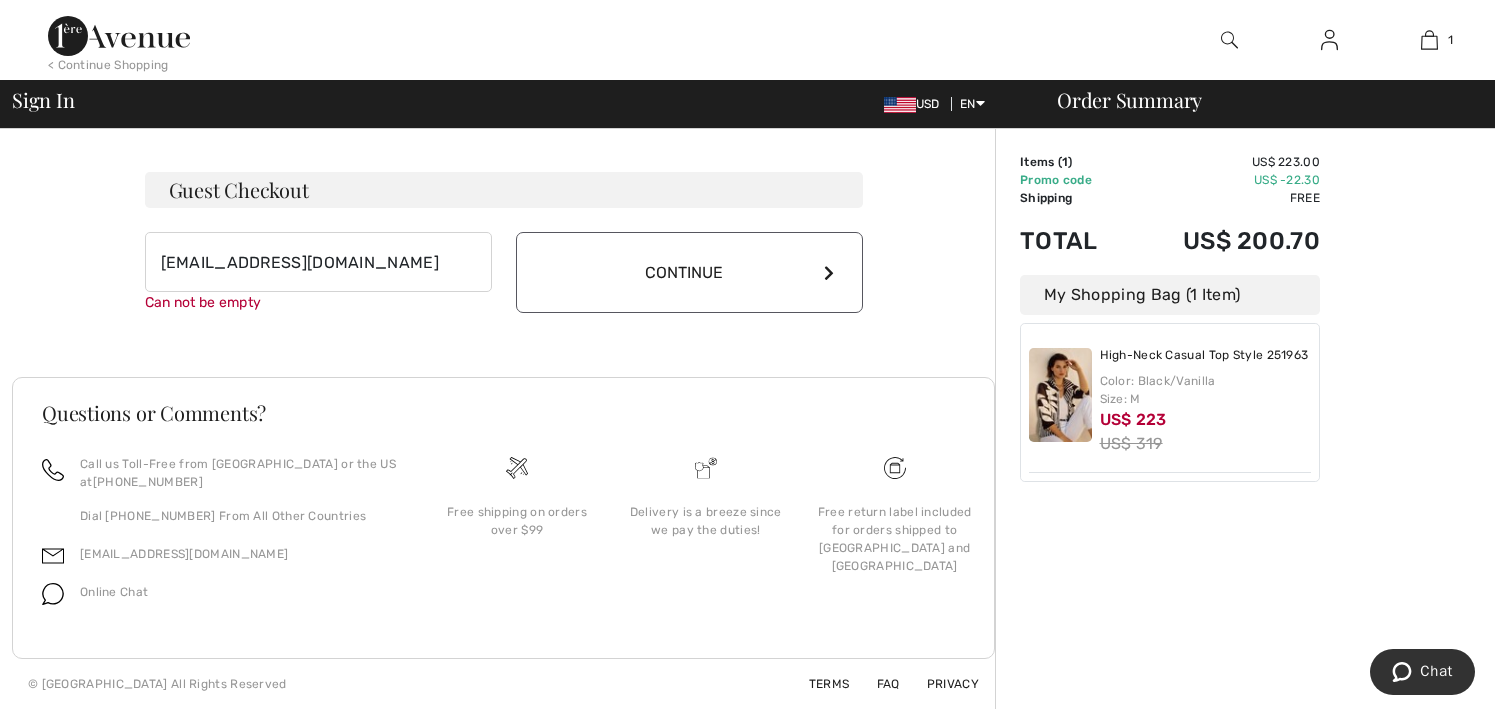 scroll, scrollTop: 370, scrollLeft: 0, axis: vertical 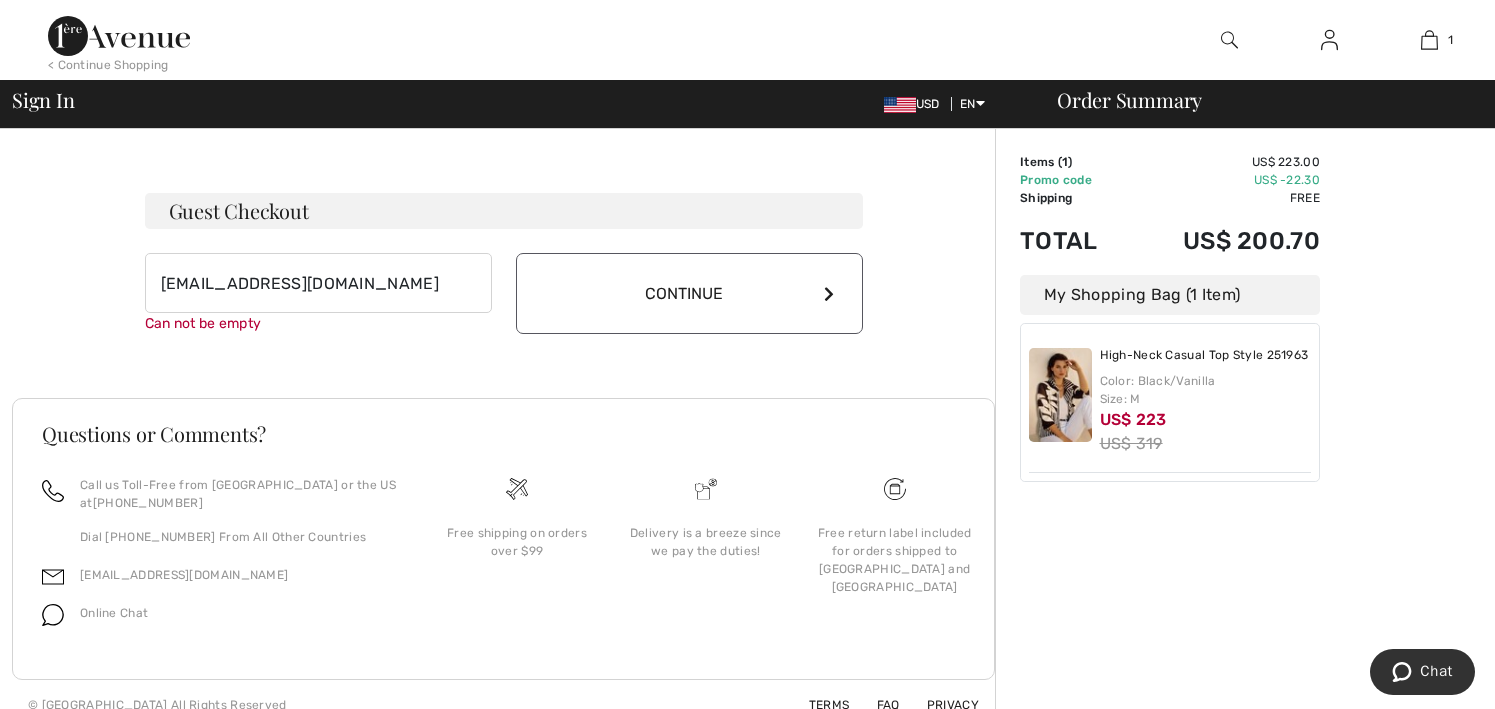 drag, startPoint x: 687, startPoint y: 269, endPoint x: 817, endPoint y: 286, distance: 131.10683 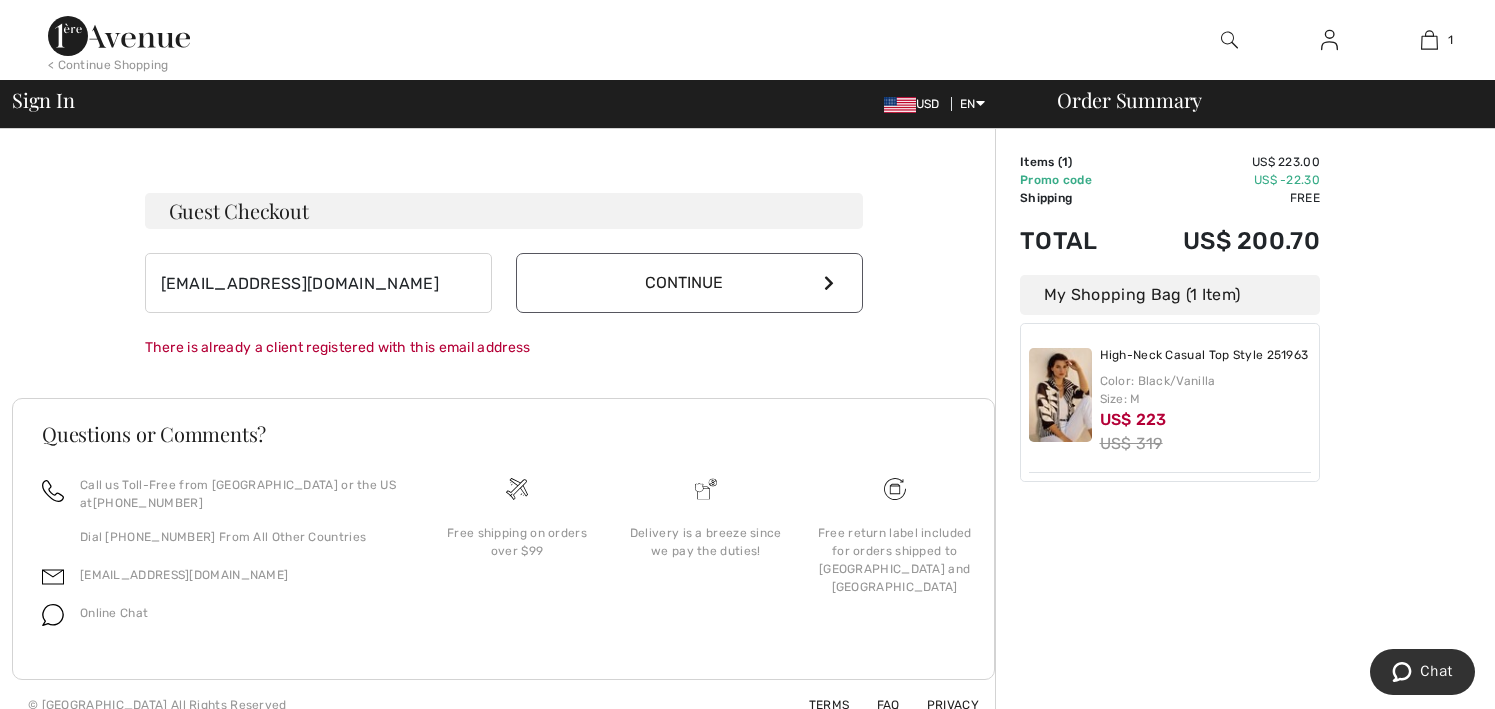 click on "Continue" at bounding box center [689, 283] 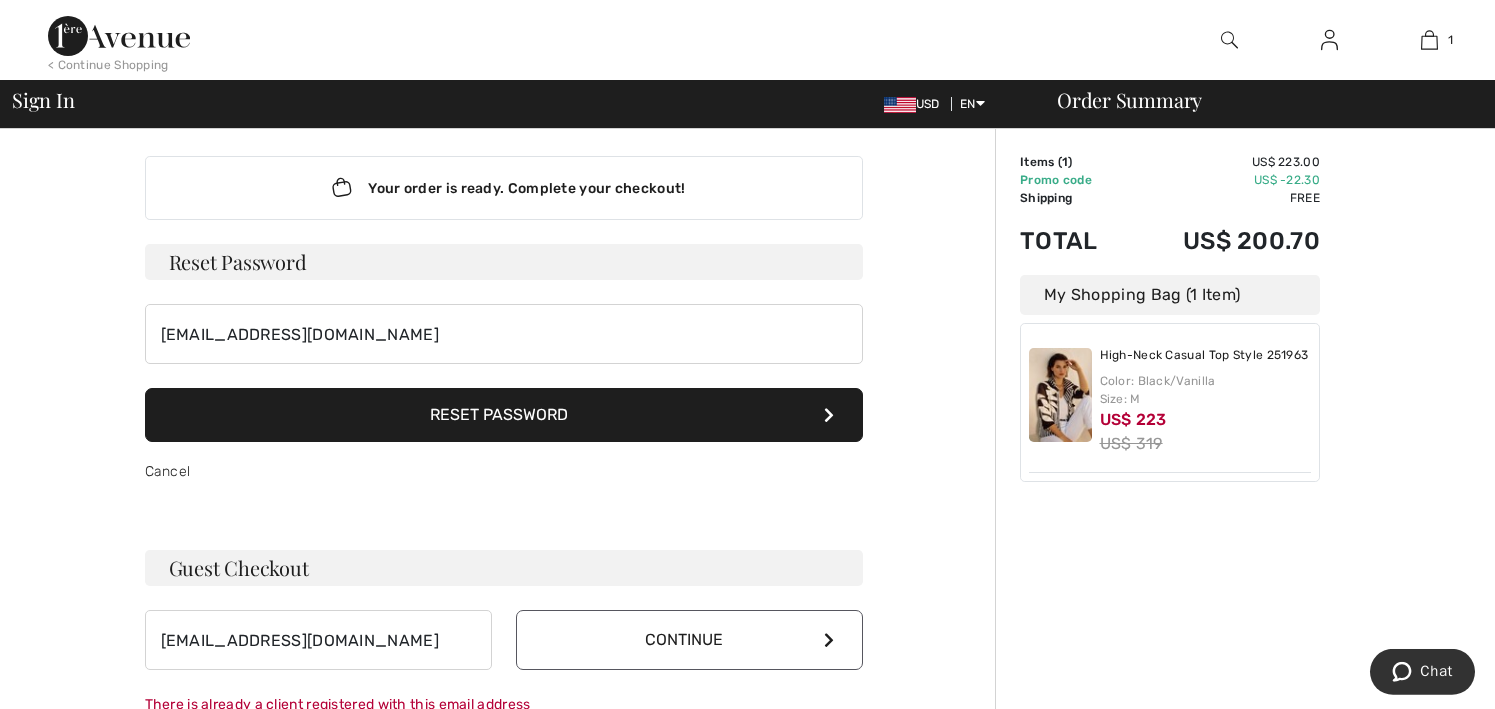 scroll, scrollTop: 0, scrollLeft: 0, axis: both 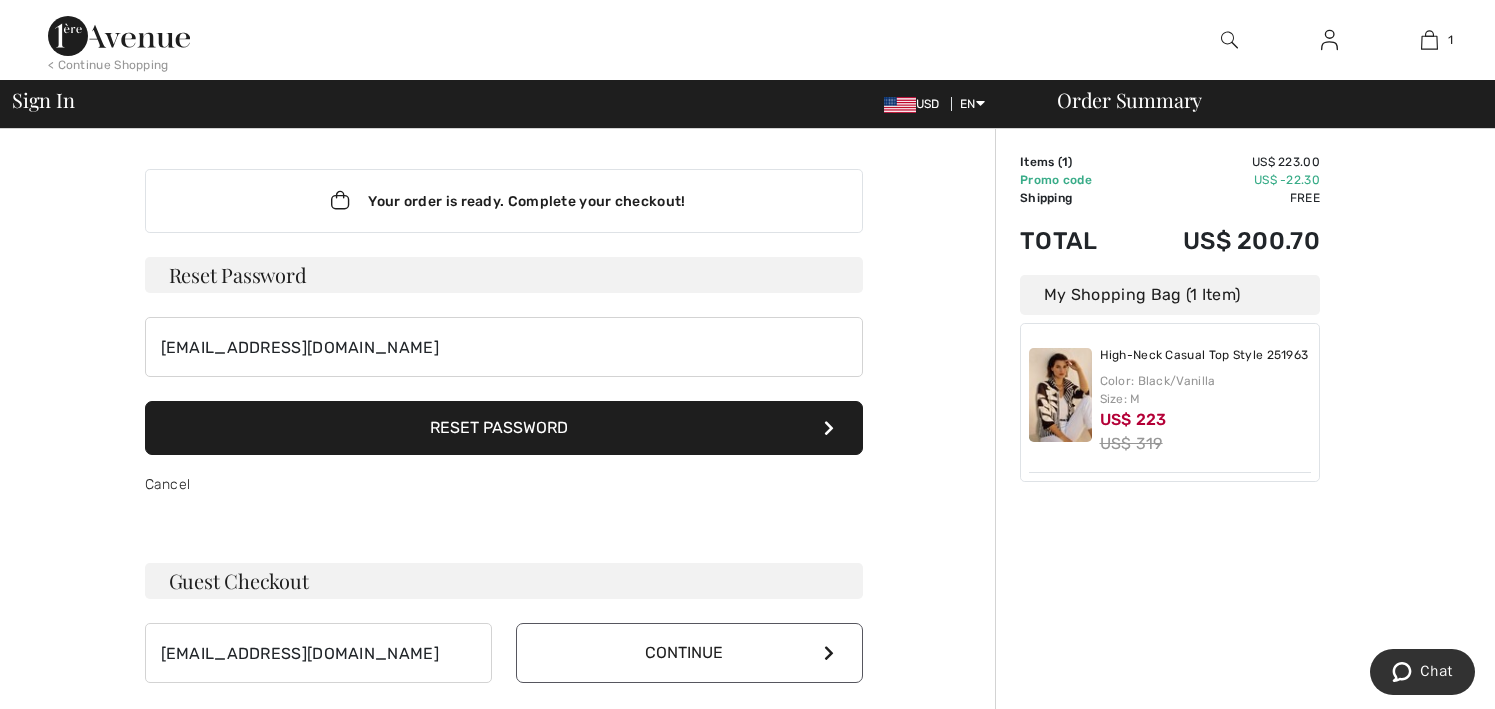 click on "Reset Password" at bounding box center [504, 428] 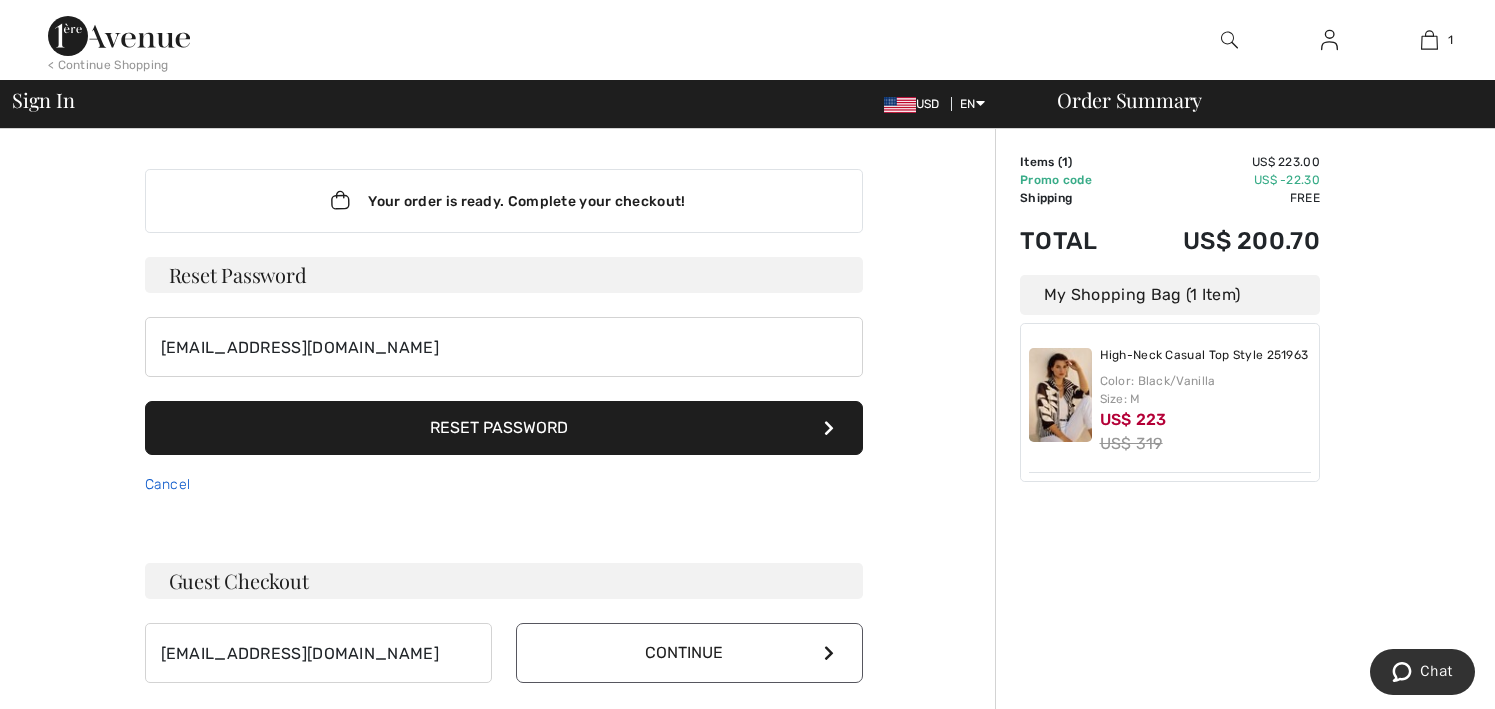click on "Cancel" at bounding box center [168, 484] 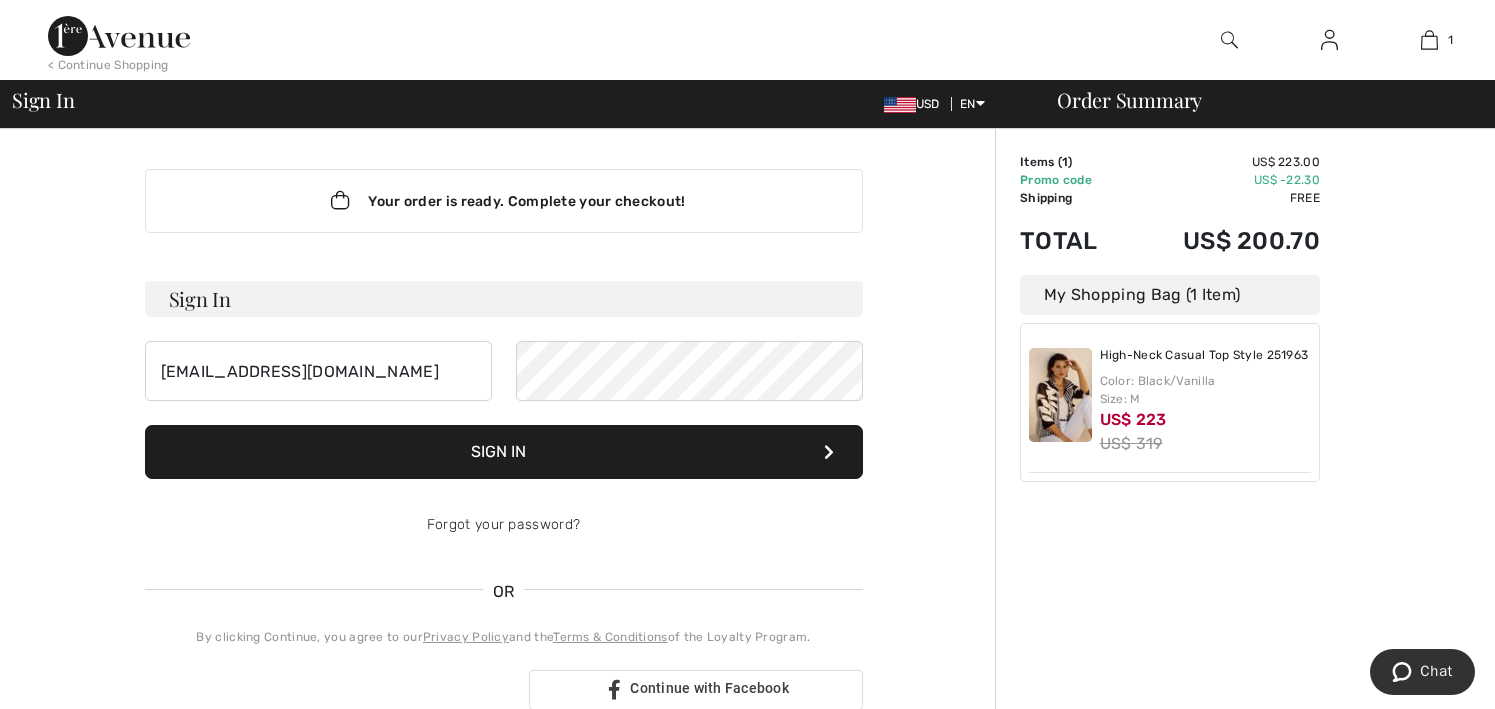 click on "Sign In" at bounding box center [504, 452] 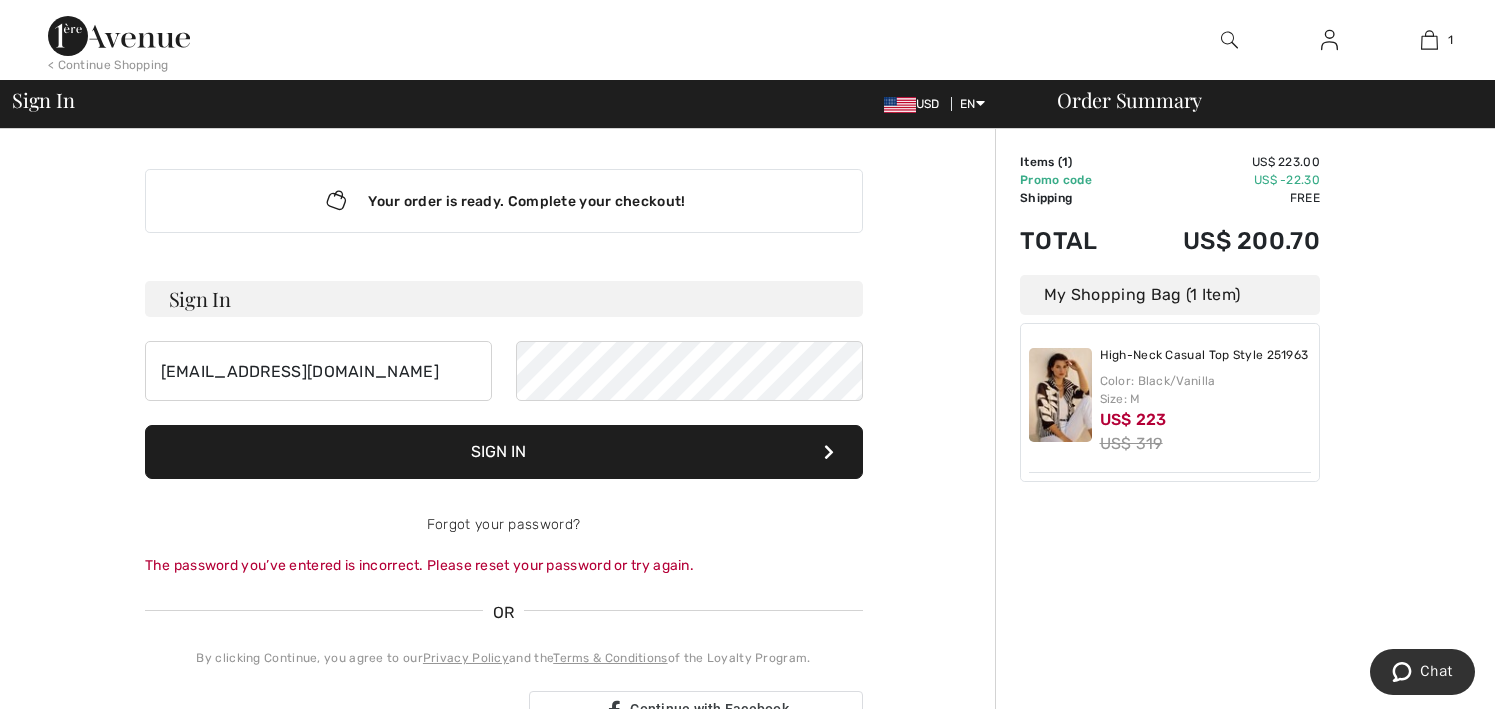 click on "Sign In" at bounding box center [504, 452] 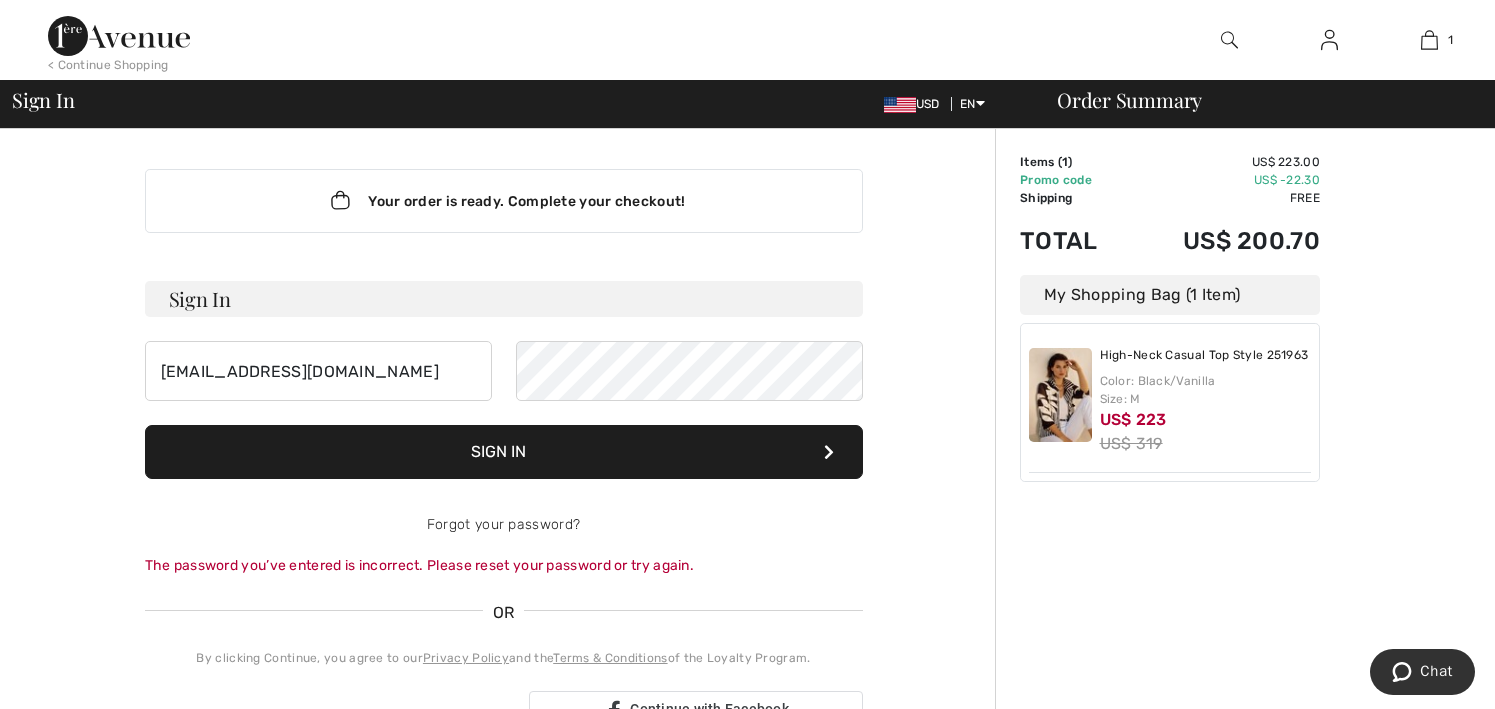 click on "Sign In" at bounding box center [504, 452] 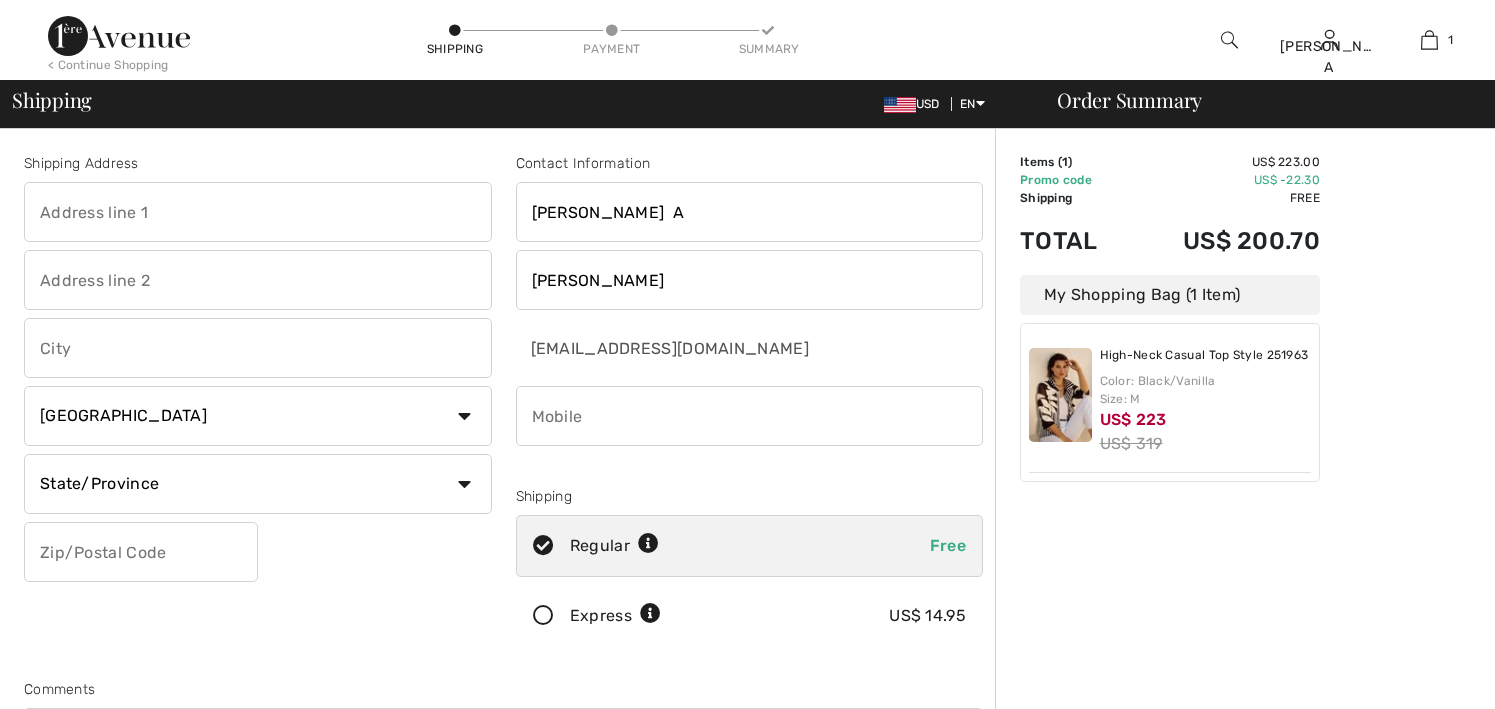 scroll, scrollTop: 0, scrollLeft: 0, axis: both 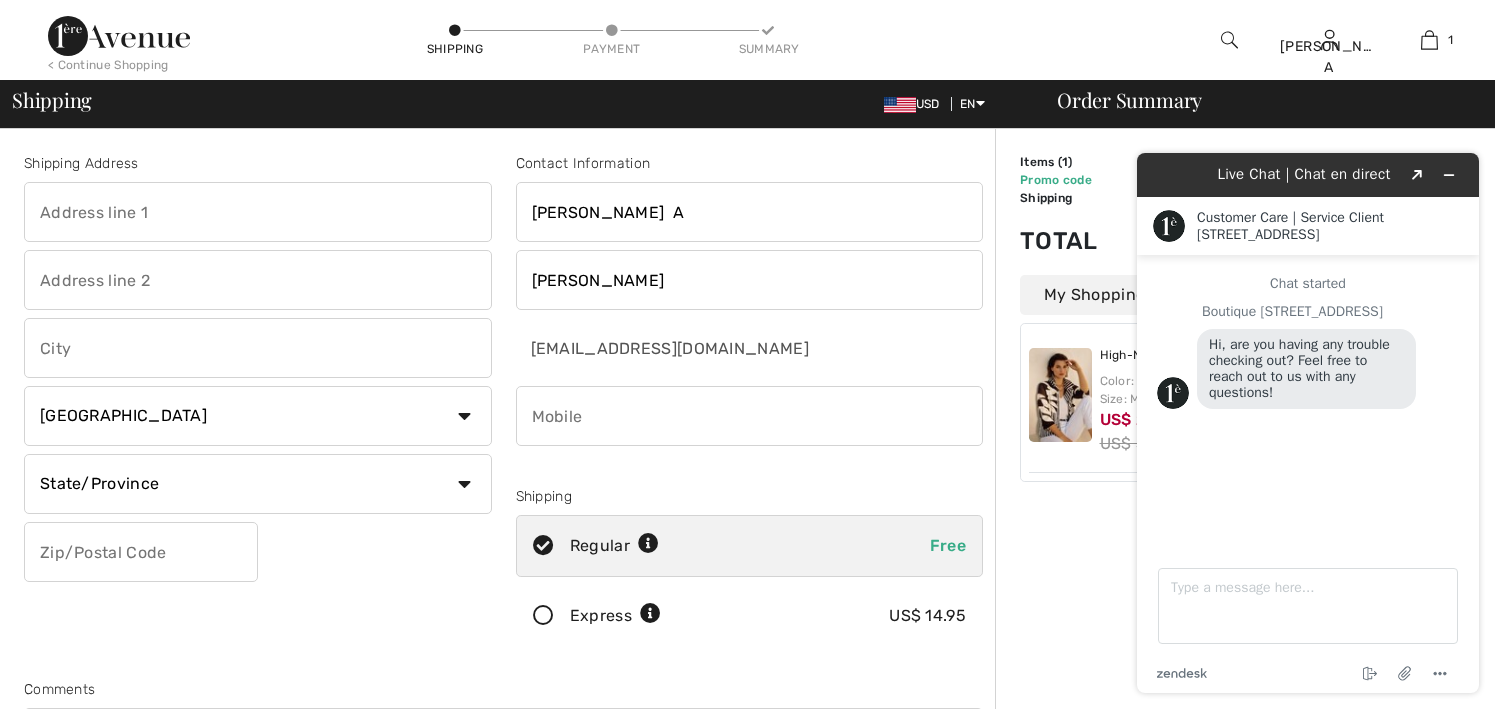click on "Order Summary			 Details
Items ( 1 )
US$ 223.00
Promo code US$ -22.30
Shipping
Free
Tax1 US$ 0.00
Tax2 US$ 0.00
Duties & Taxes US$ 0.00
Store Credit
used  0.00
Total
US$ 200.70
My Shopping Bag (1 Item)
High-Neck Casual Top Style 251963
Color: Black/Vanilla Size: M
US$ 223
US$ 319" at bounding box center [1245, 716] 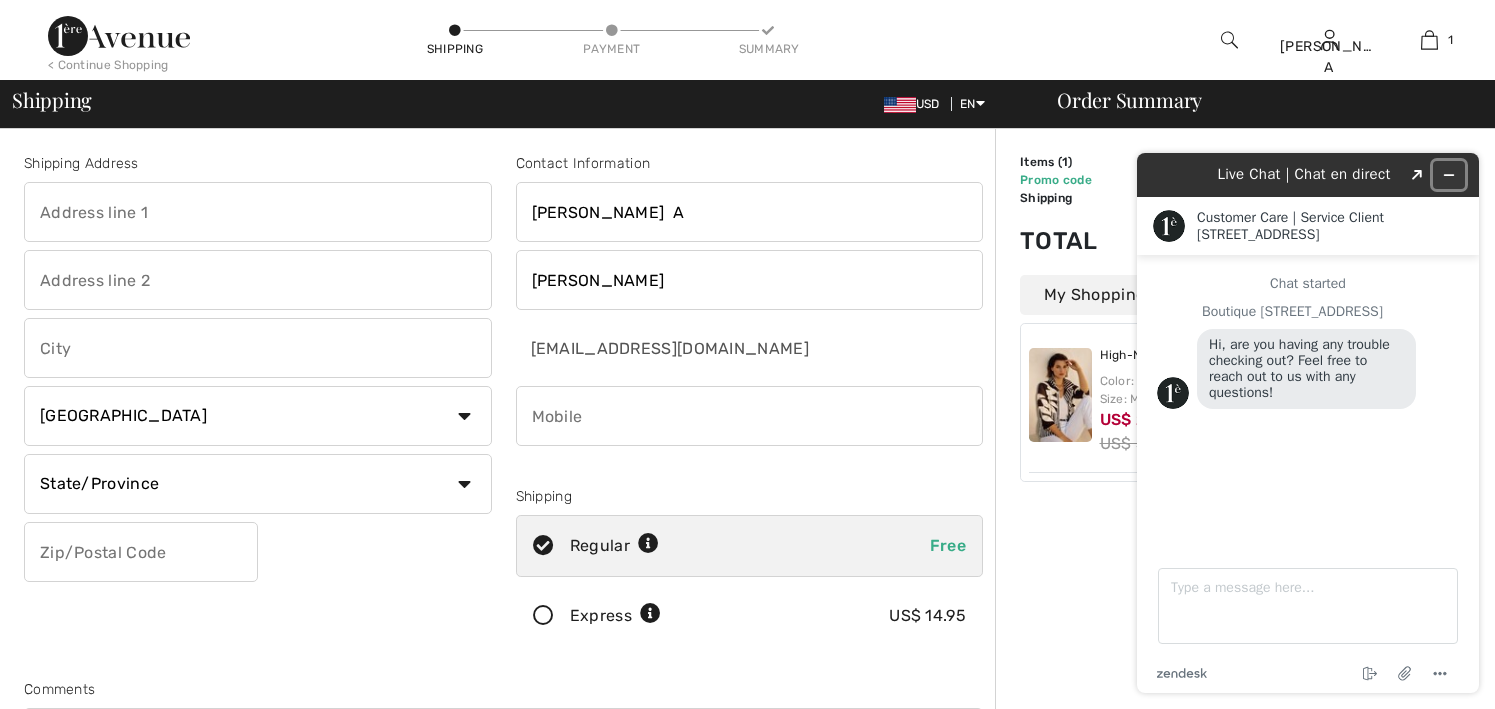 click 